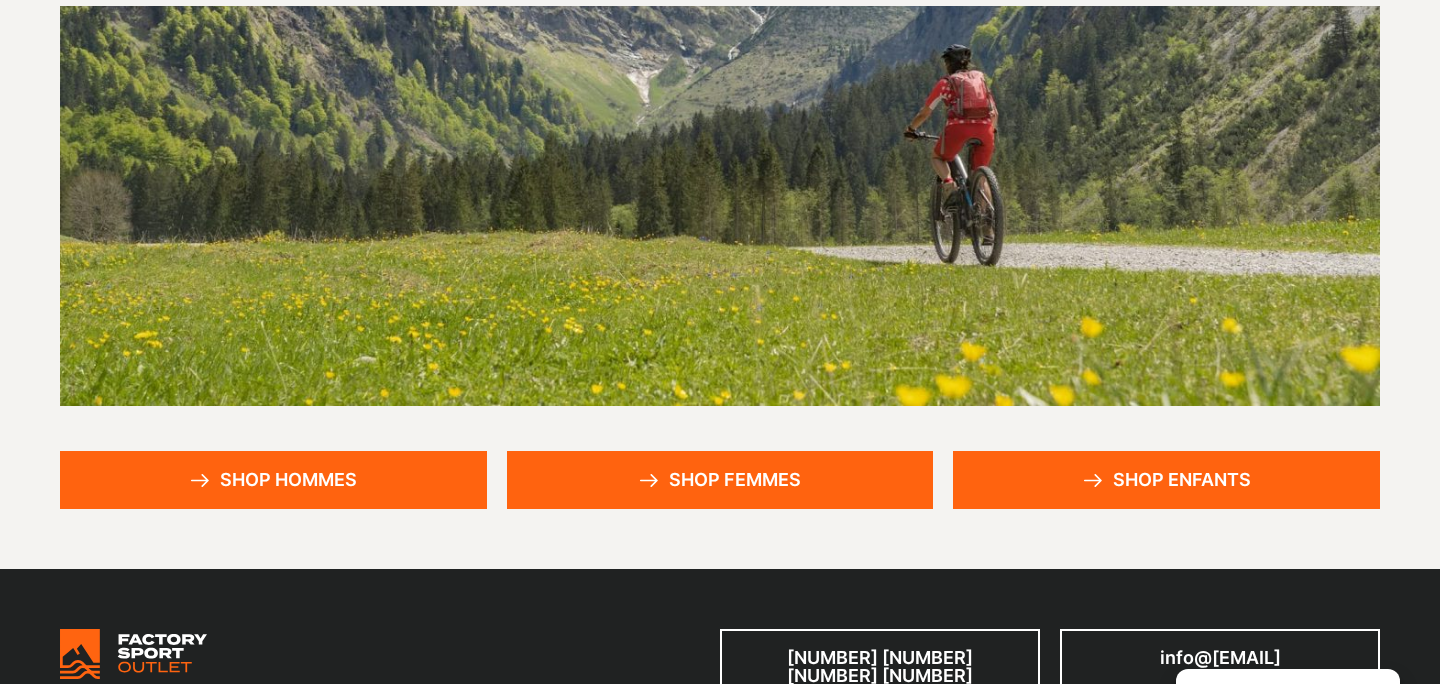 scroll, scrollTop: 388, scrollLeft: 0, axis: vertical 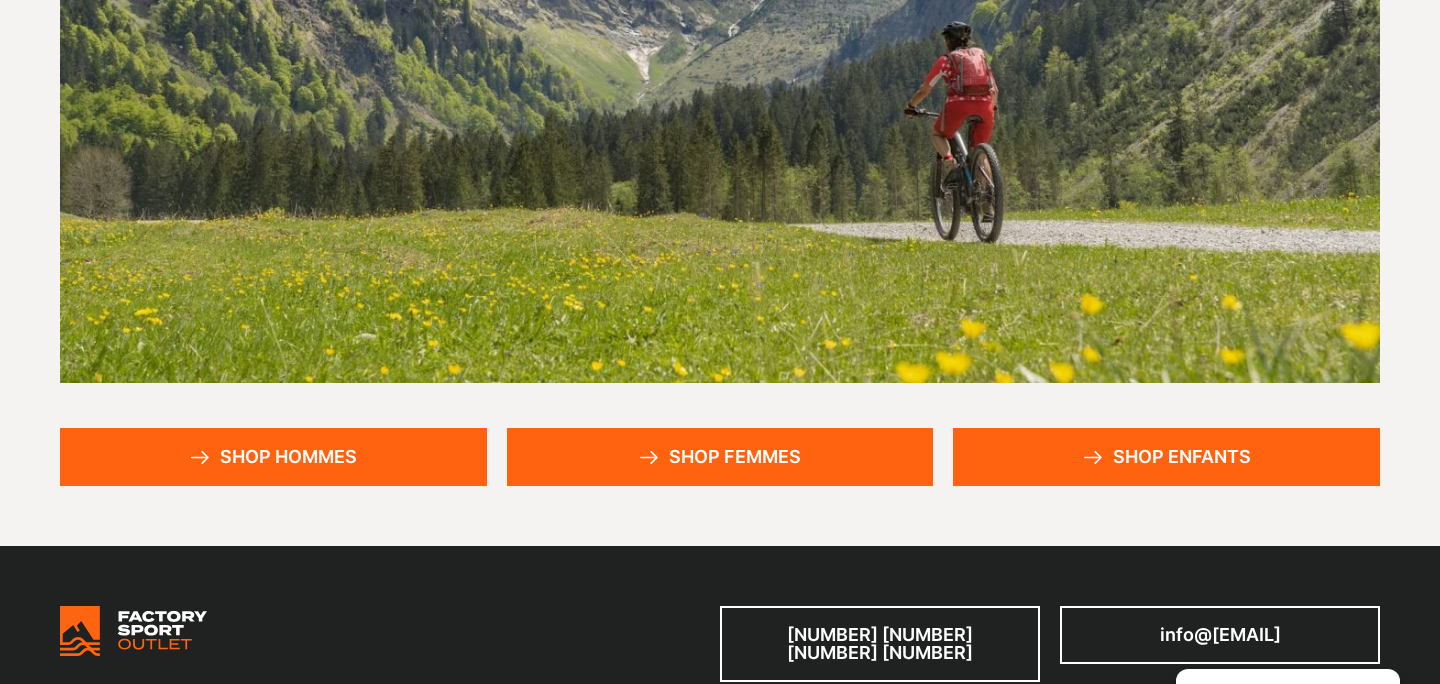 click on "Shop hommes" at bounding box center (273, 457) 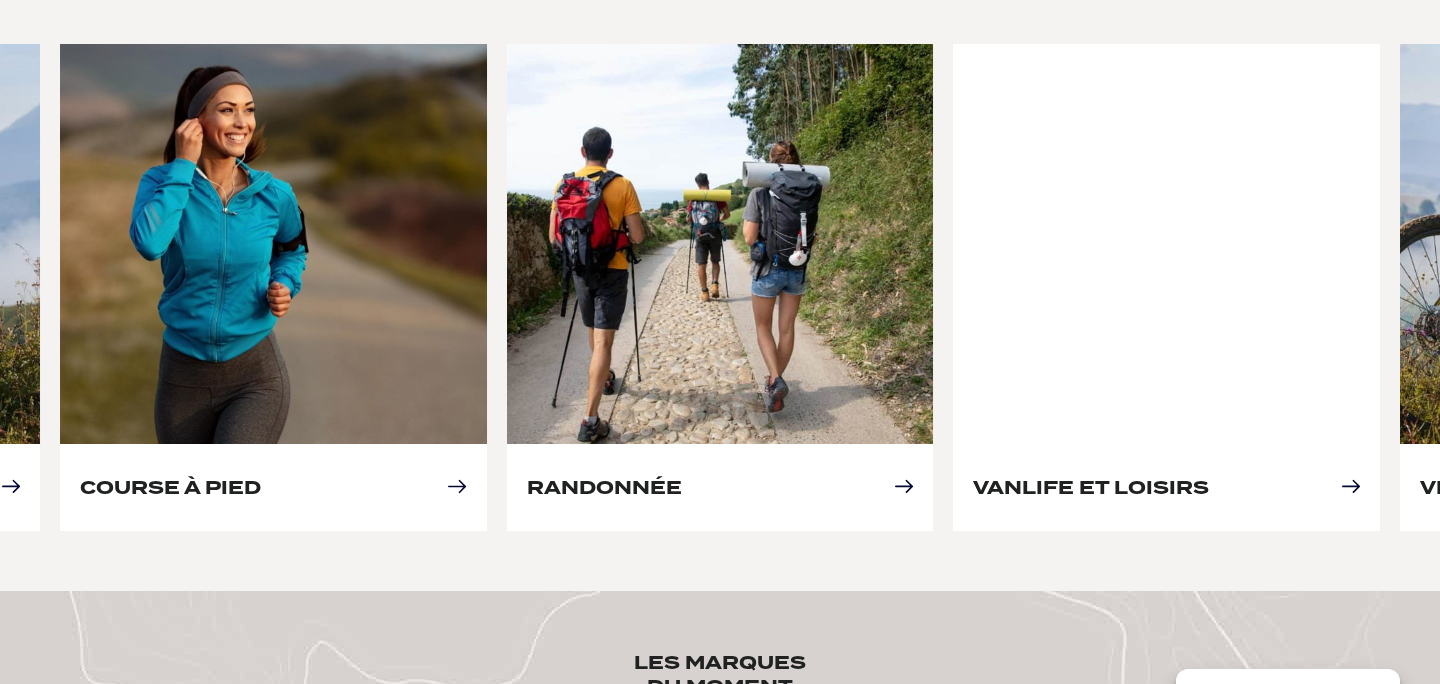 scroll, scrollTop: 956, scrollLeft: 0, axis: vertical 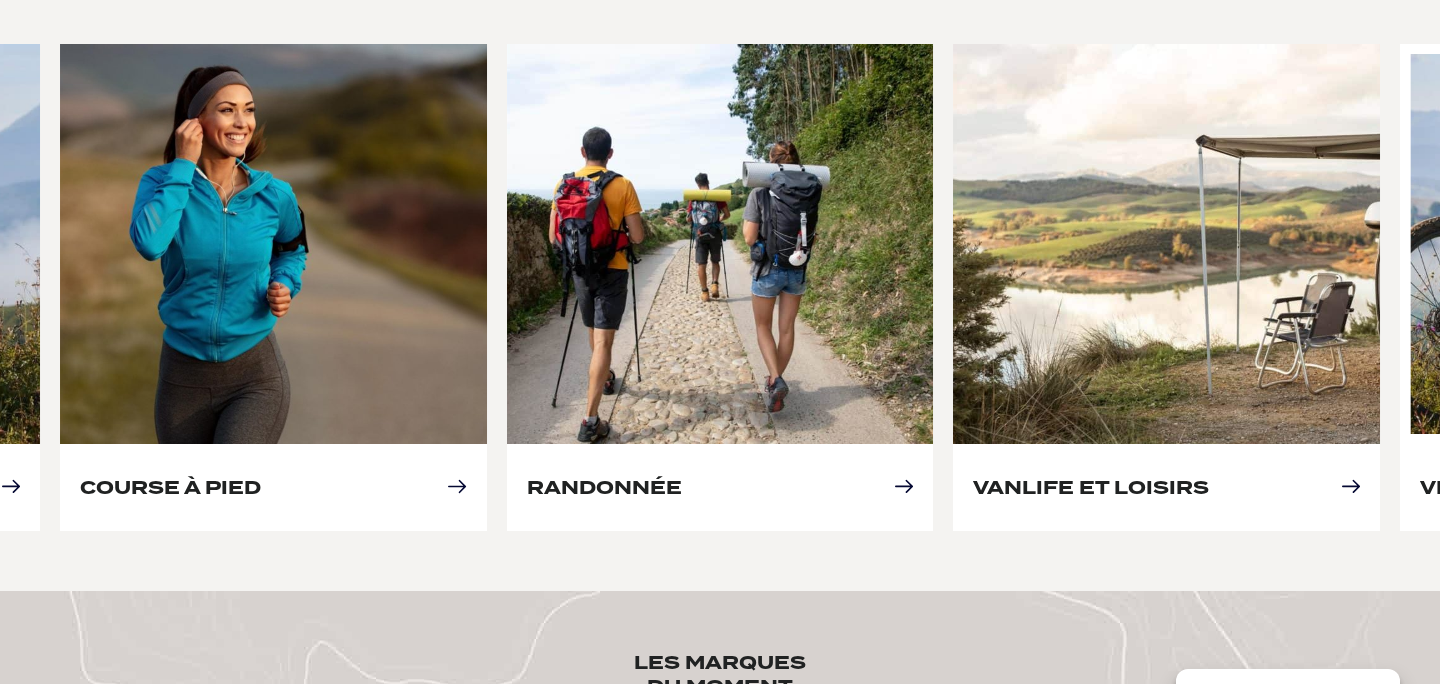click on "Vélo" at bounding box center [1452, 487] 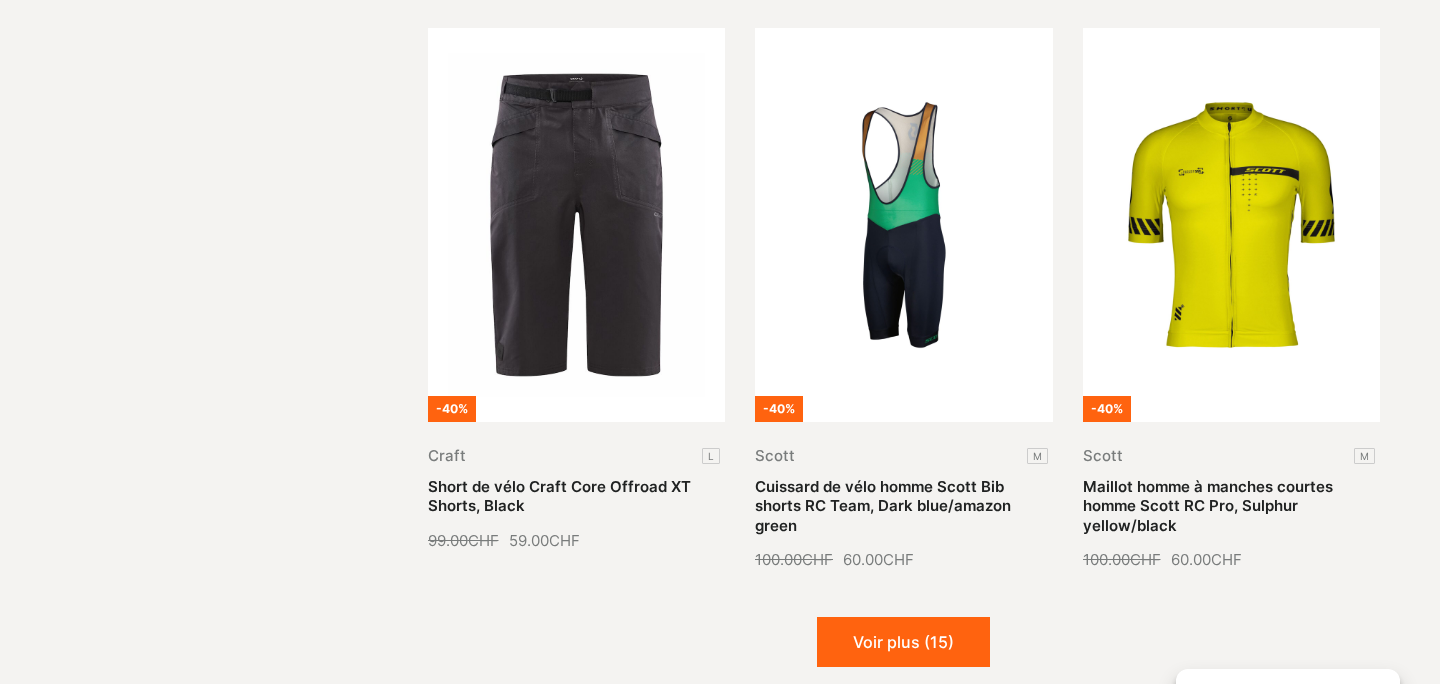 scroll, scrollTop: 2366, scrollLeft: 0, axis: vertical 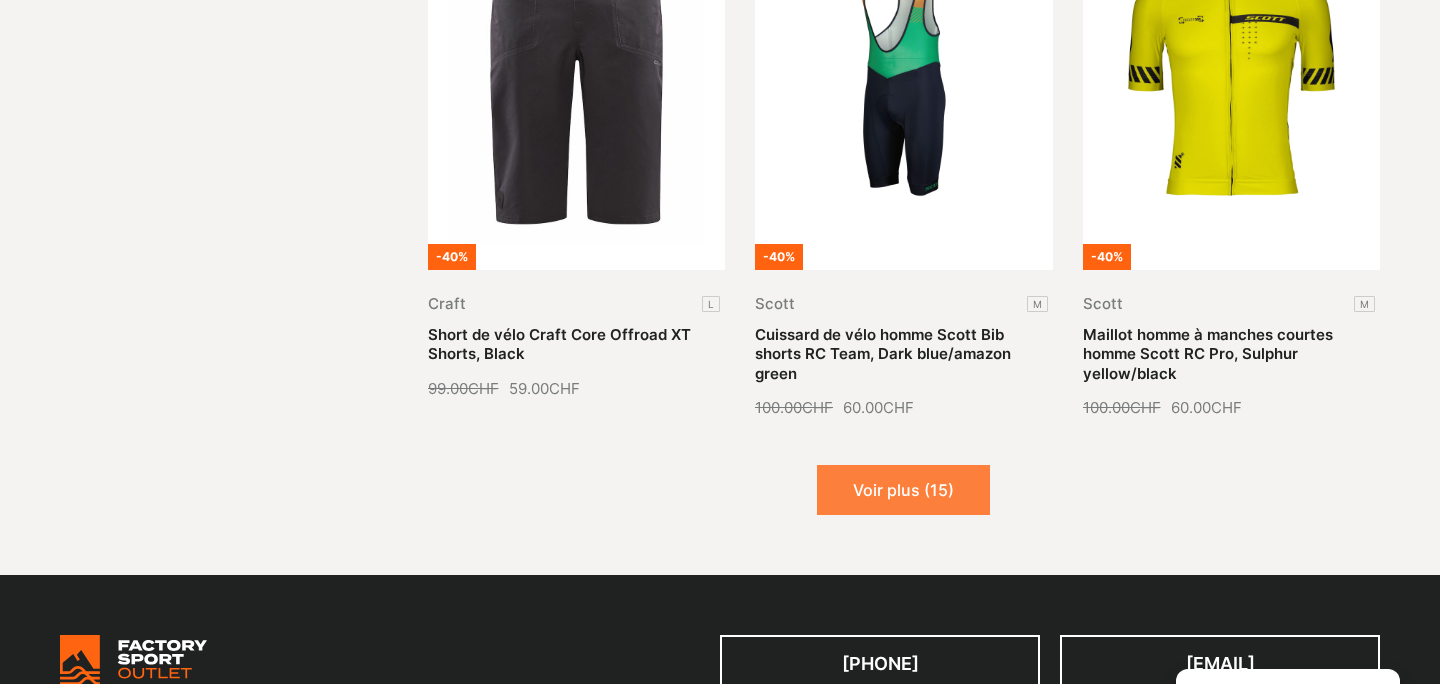 click on "Voir plus (15)" at bounding box center (903, 490) 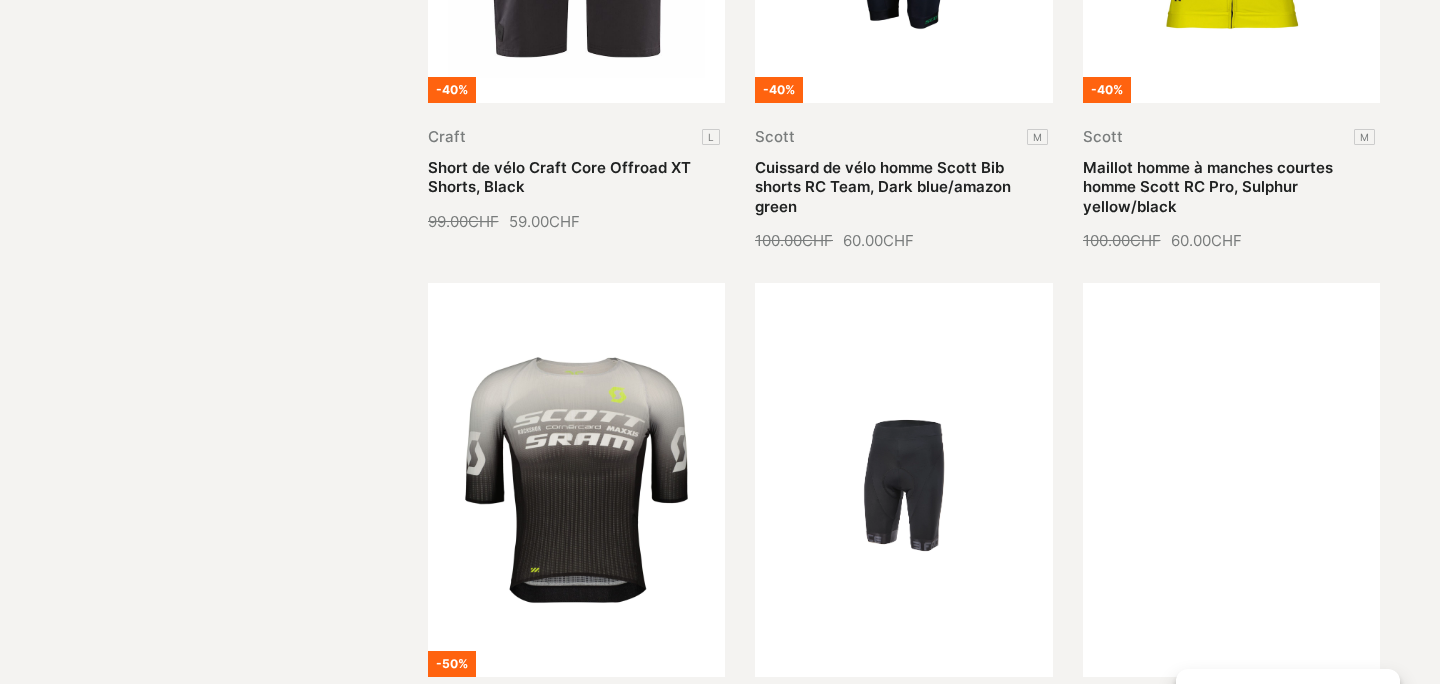 scroll, scrollTop: 2798, scrollLeft: 0, axis: vertical 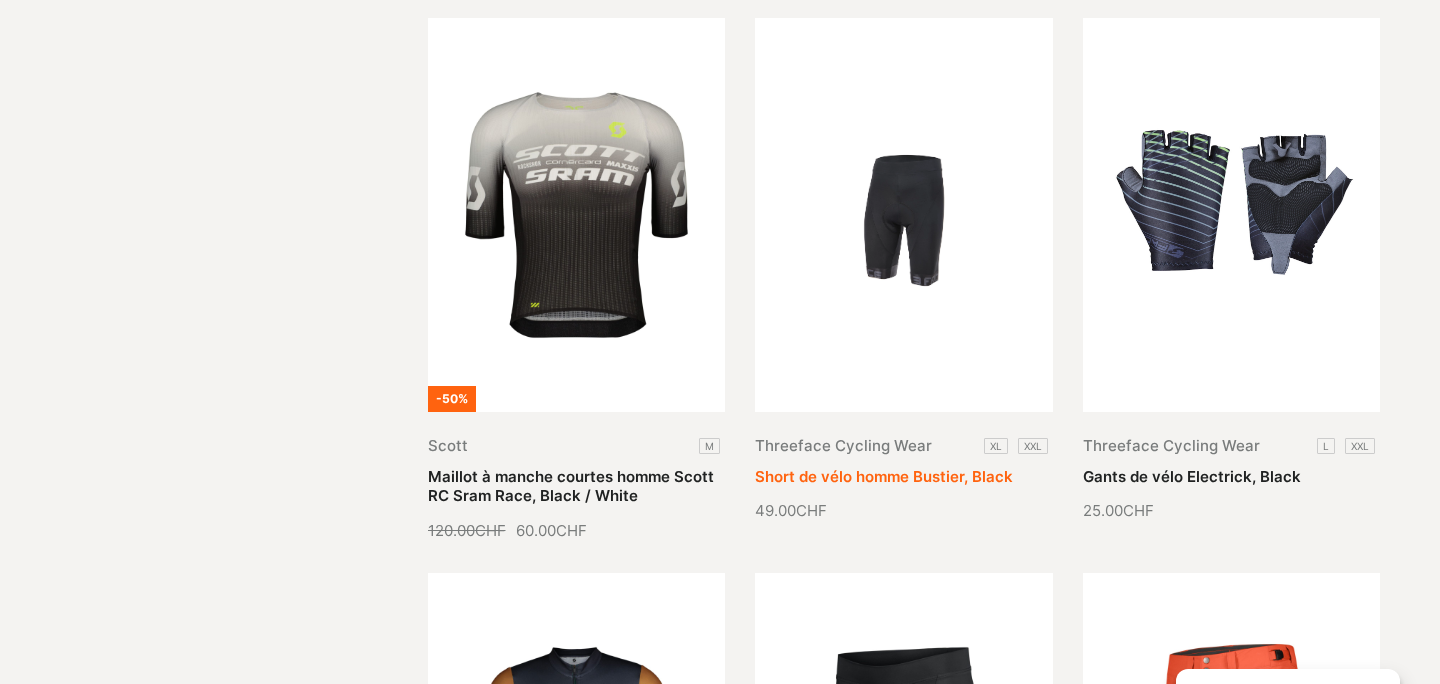 click on "Short de vélo homme Bustier, Black" at bounding box center [884, 476] 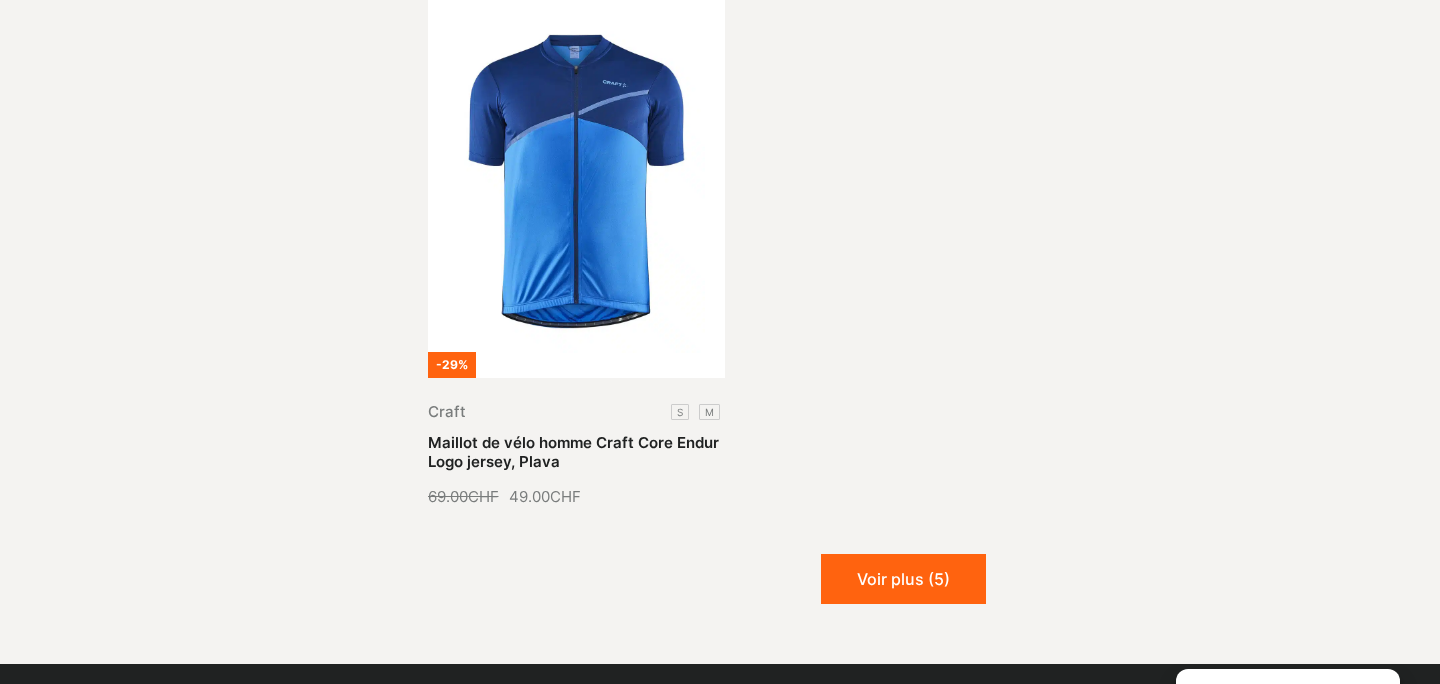 scroll, scrollTop: 4520, scrollLeft: 0, axis: vertical 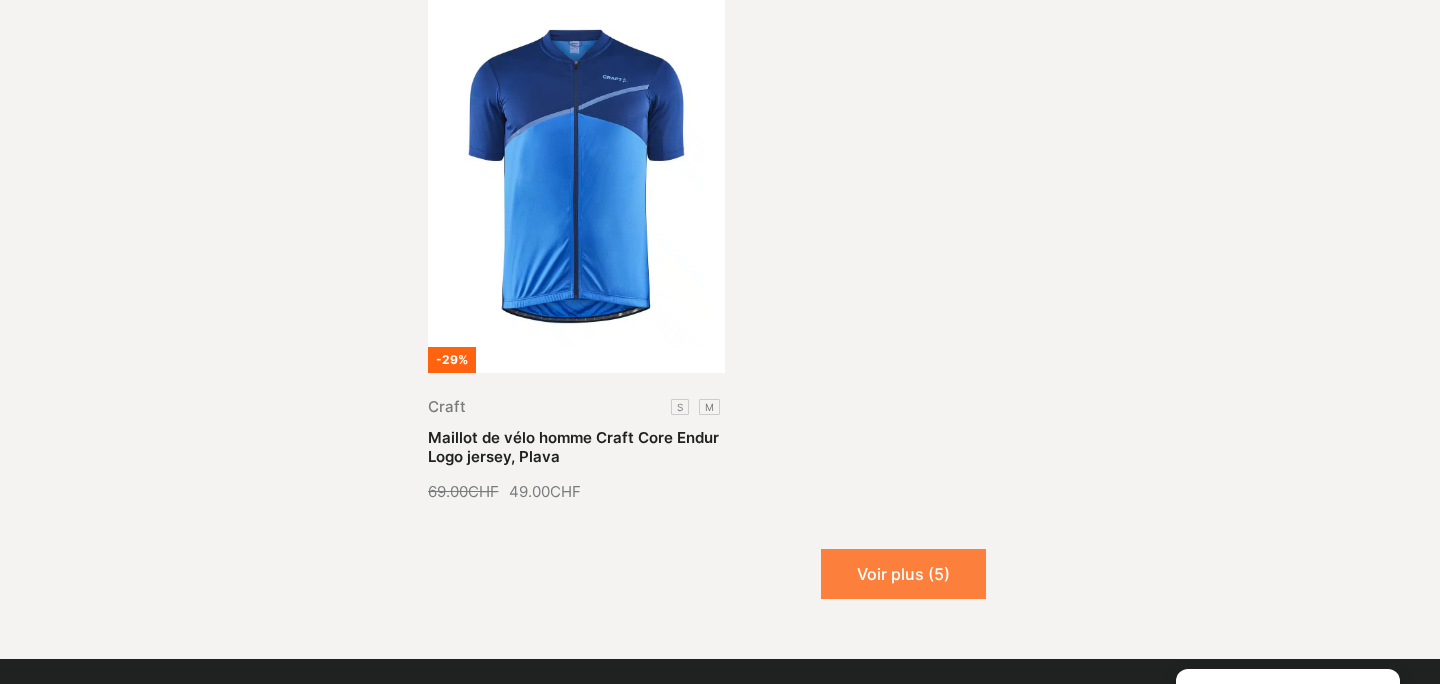 click on "Voir plus (5)" at bounding box center (903, 574) 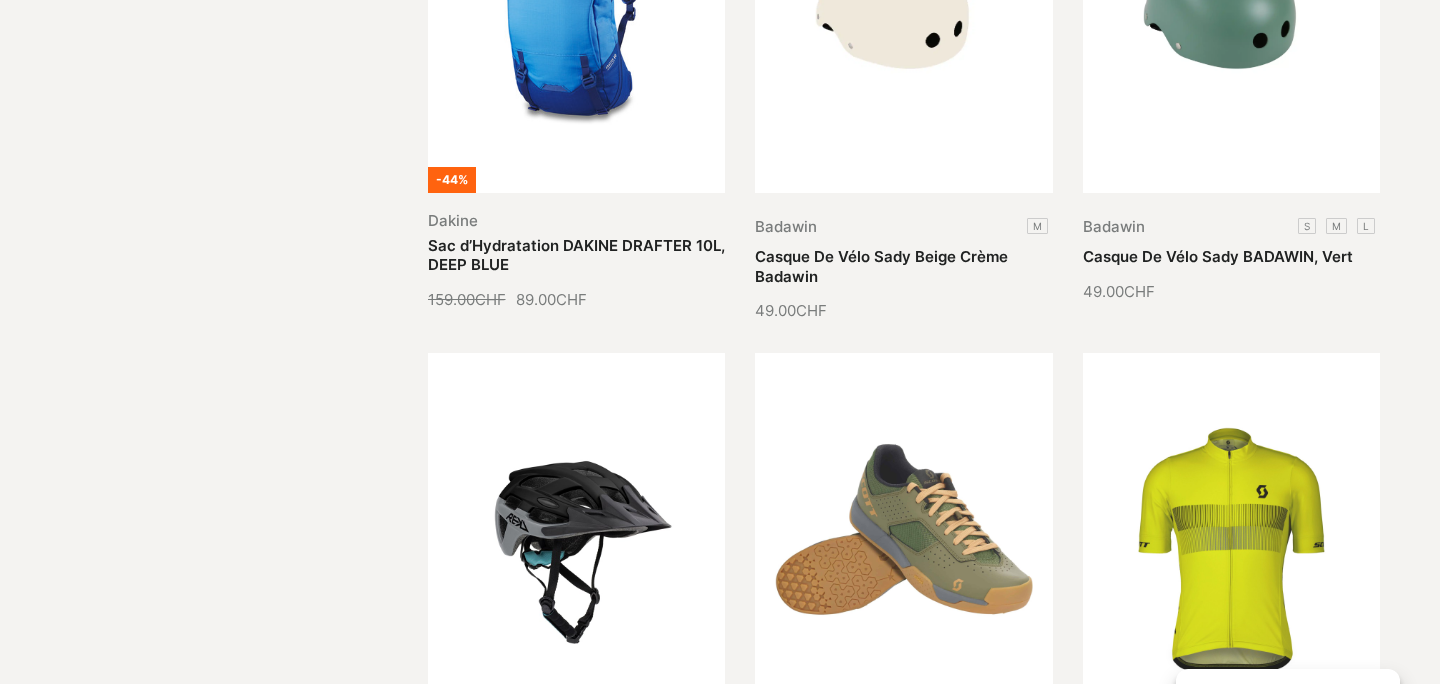 scroll, scrollTop: 0, scrollLeft: 0, axis: both 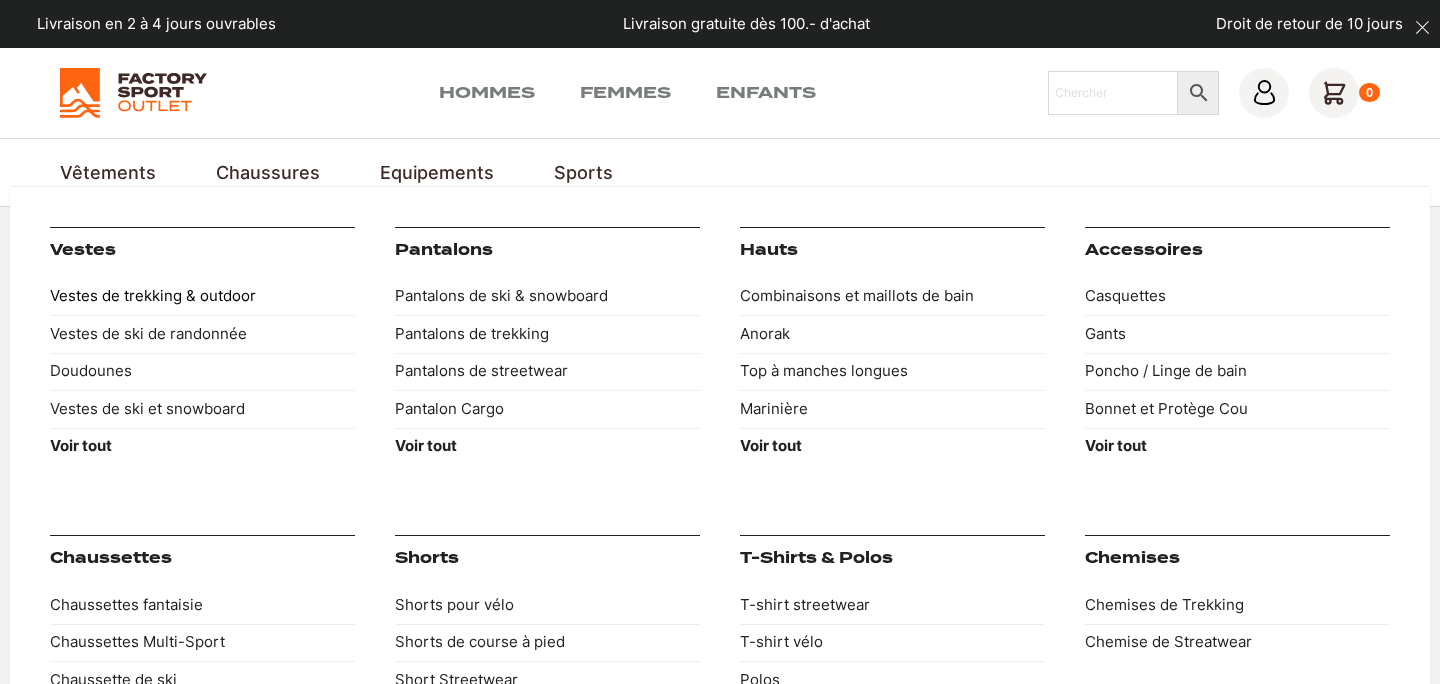 click on "Vestes de trekking & outdoor" at bounding box center (202, 297) 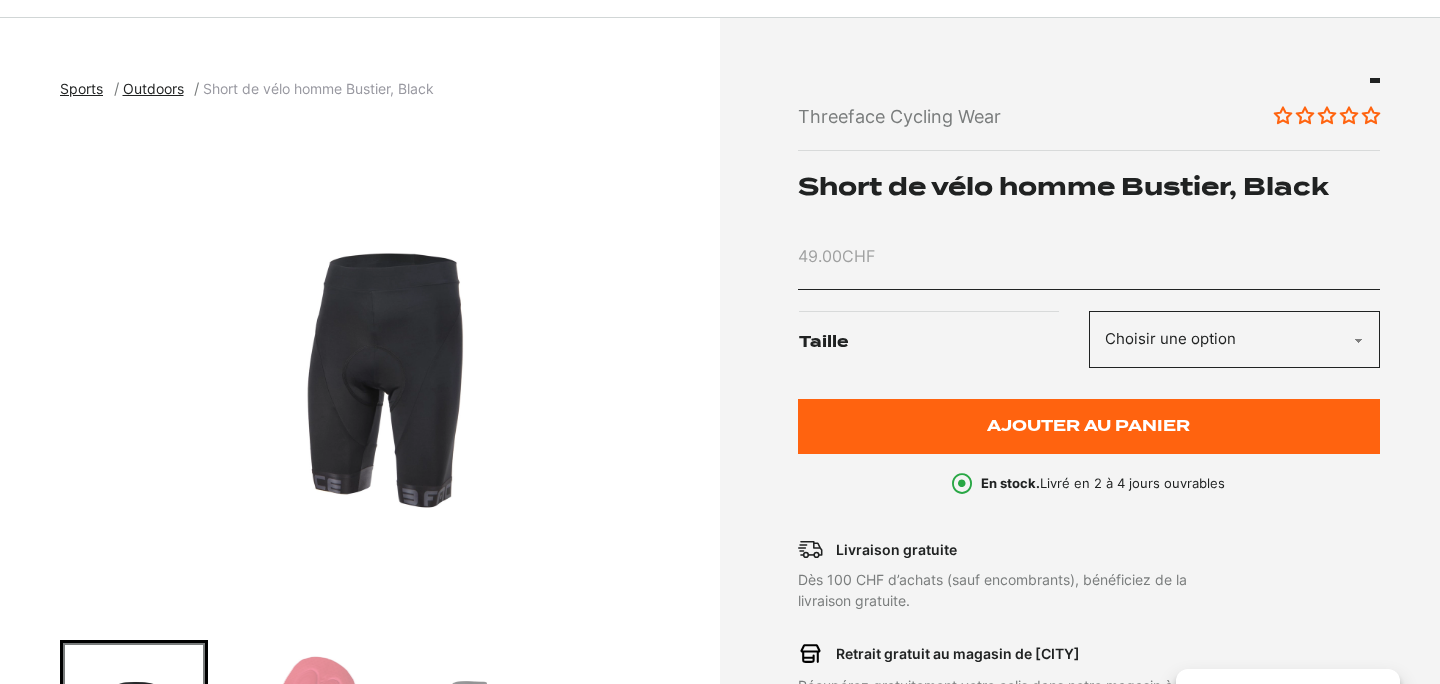 scroll, scrollTop: 318, scrollLeft: 0, axis: vertical 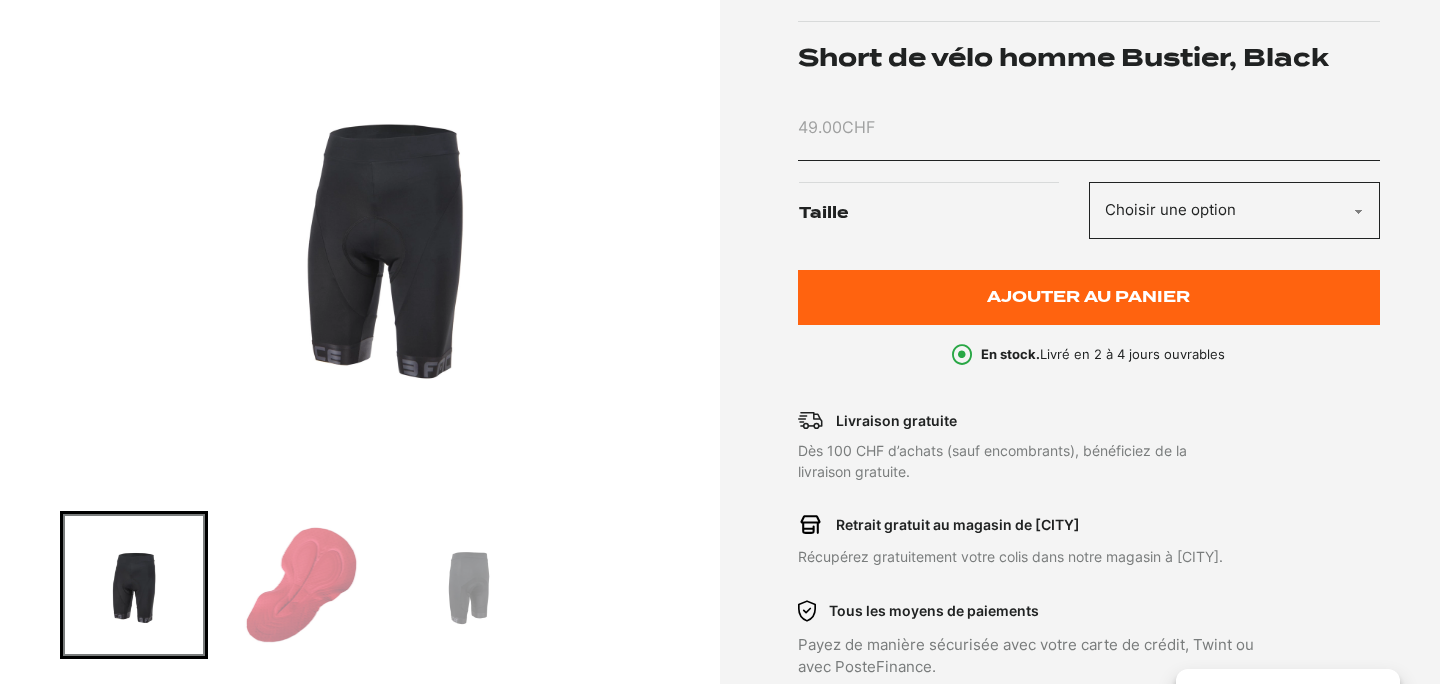 click at bounding box center (302, 585) 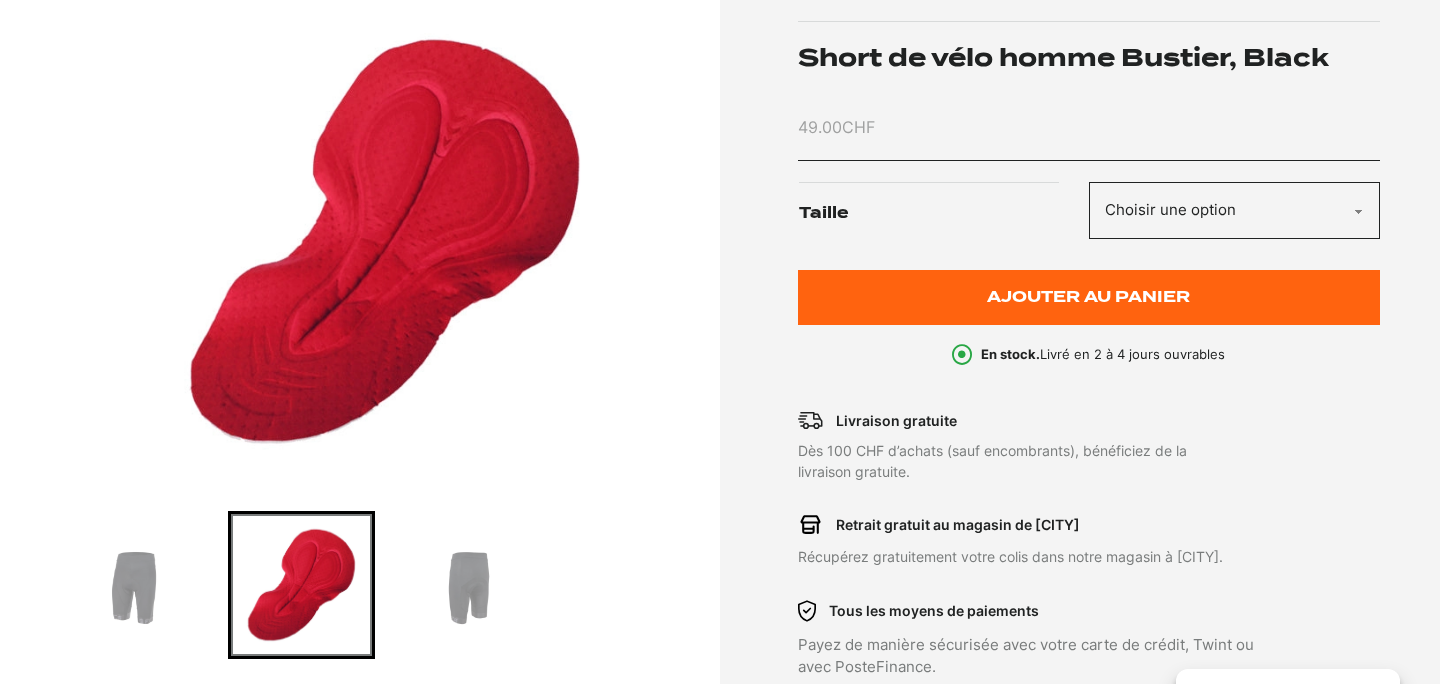 click at bounding box center [469, 585] 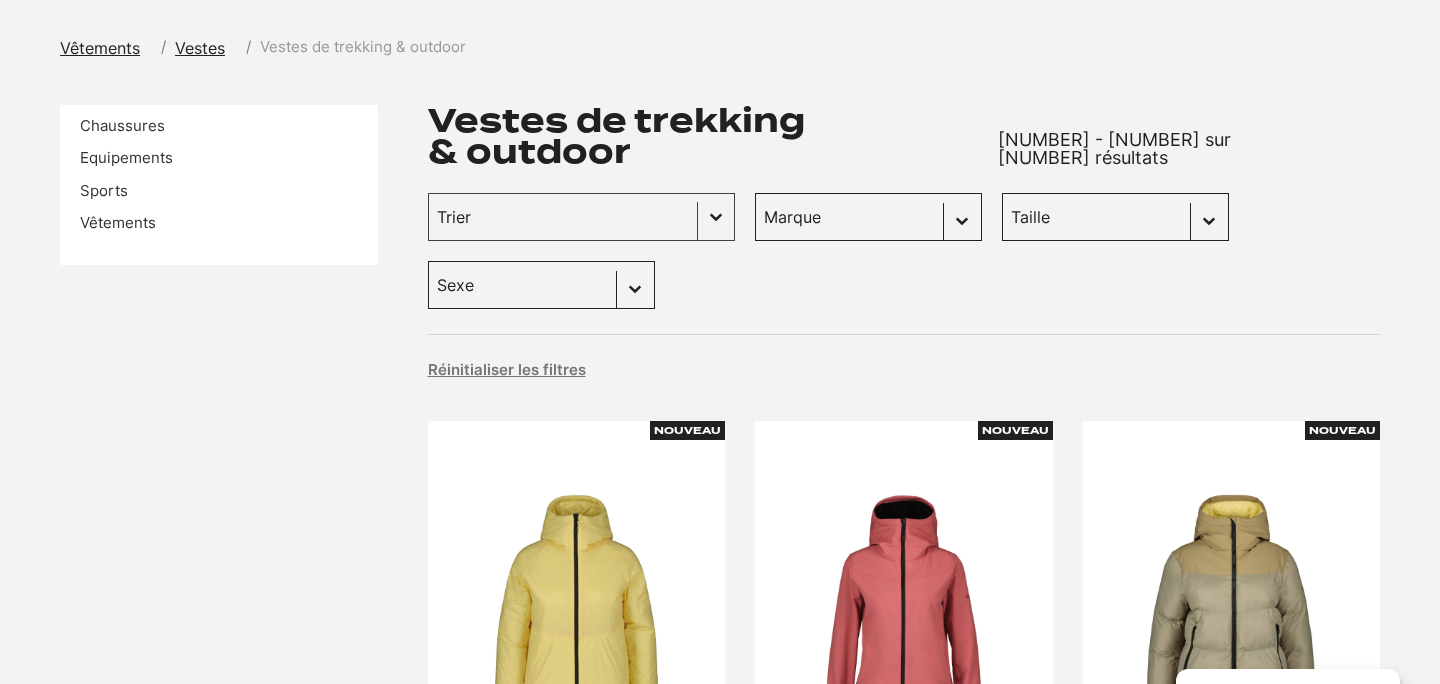 scroll, scrollTop: 132, scrollLeft: 0, axis: vertical 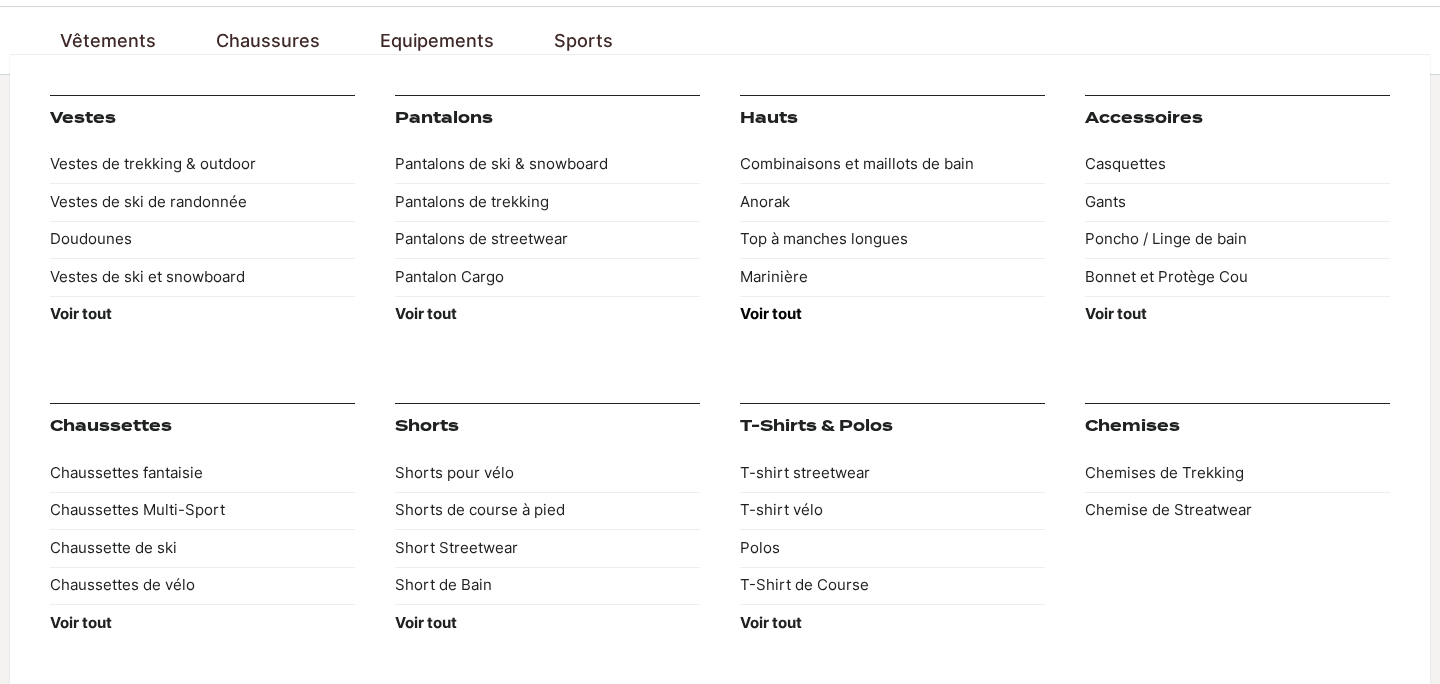 click on "Voir tout" at bounding box center [892, 315] 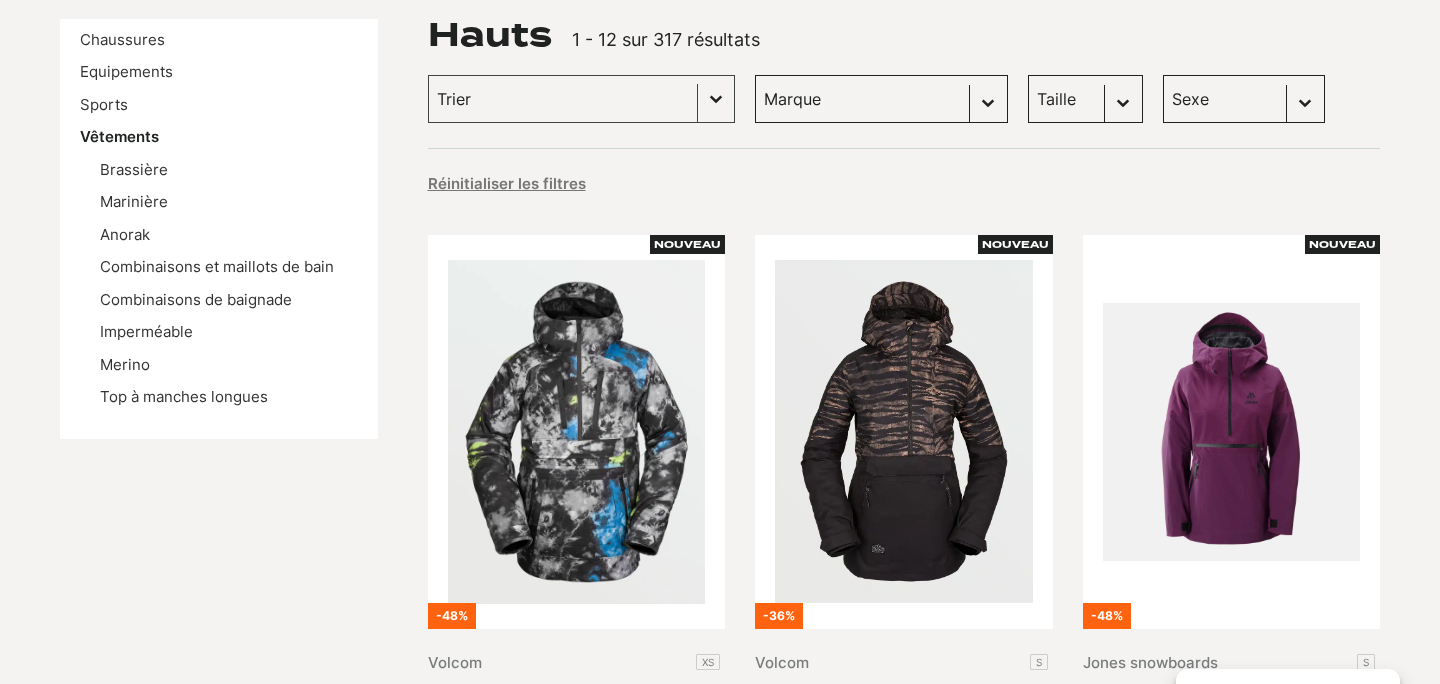 scroll, scrollTop: 0, scrollLeft: 0, axis: both 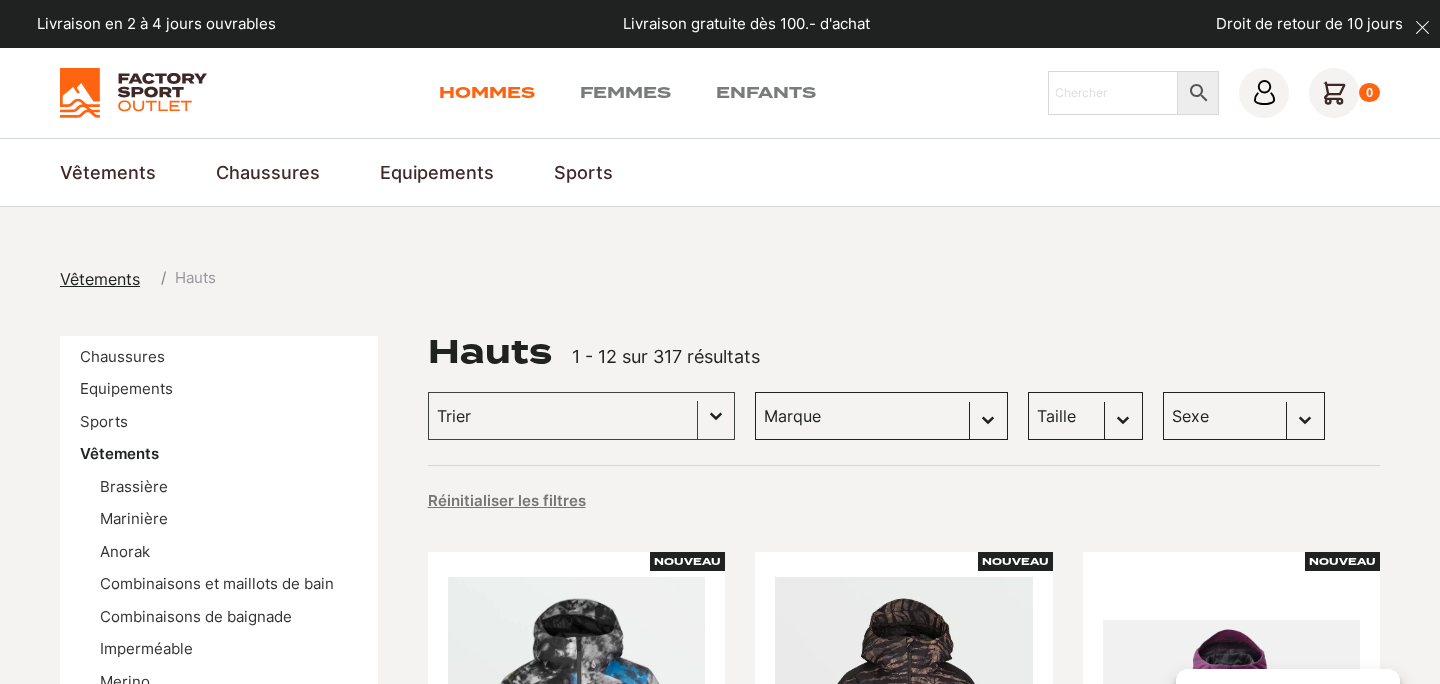 click on "Hommes" at bounding box center [487, 93] 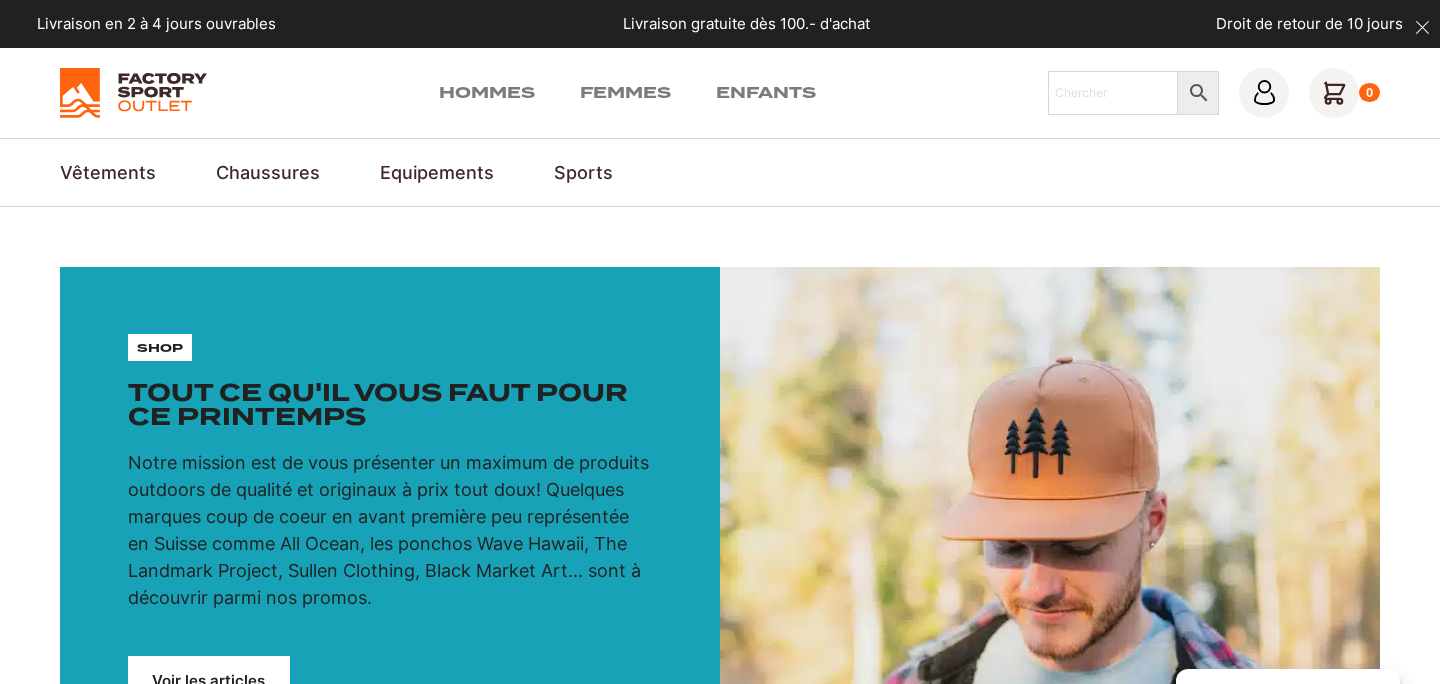 scroll, scrollTop: 912, scrollLeft: 0, axis: vertical 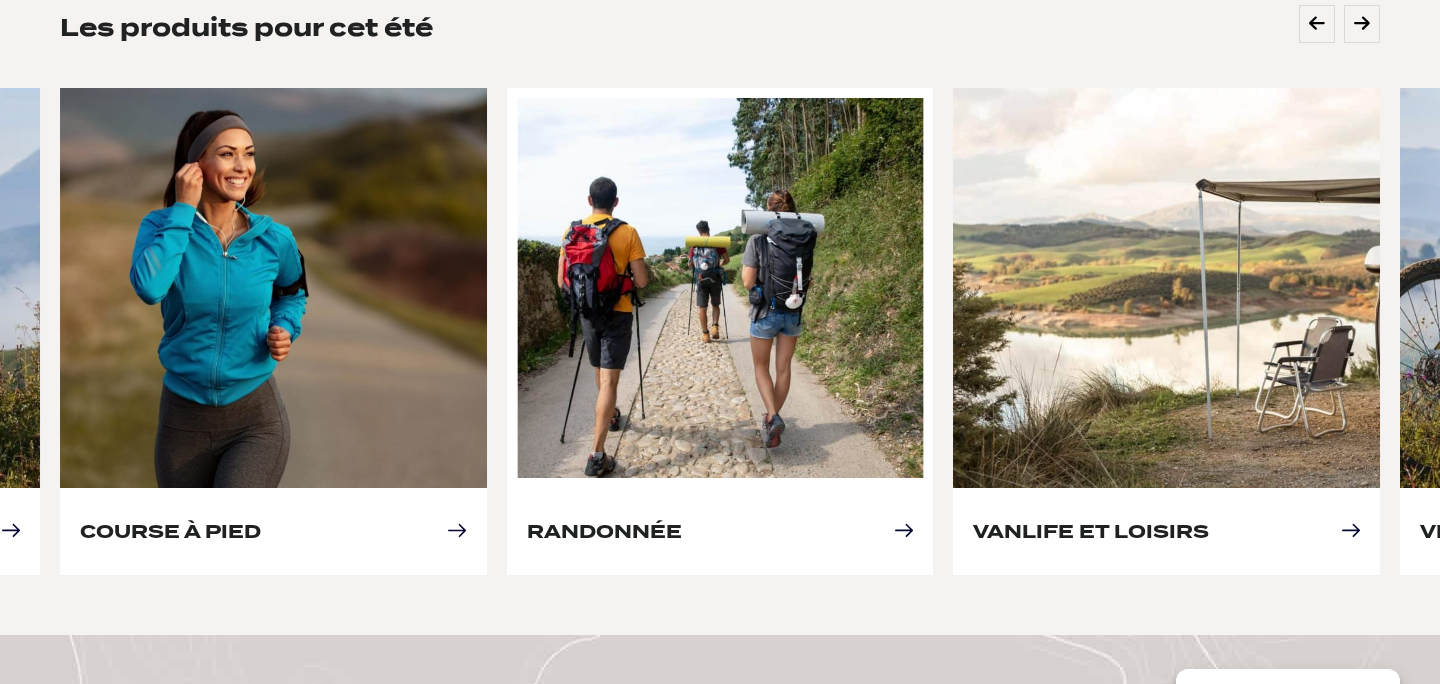 click on "Randonnée" at bounding box center (604, 531) 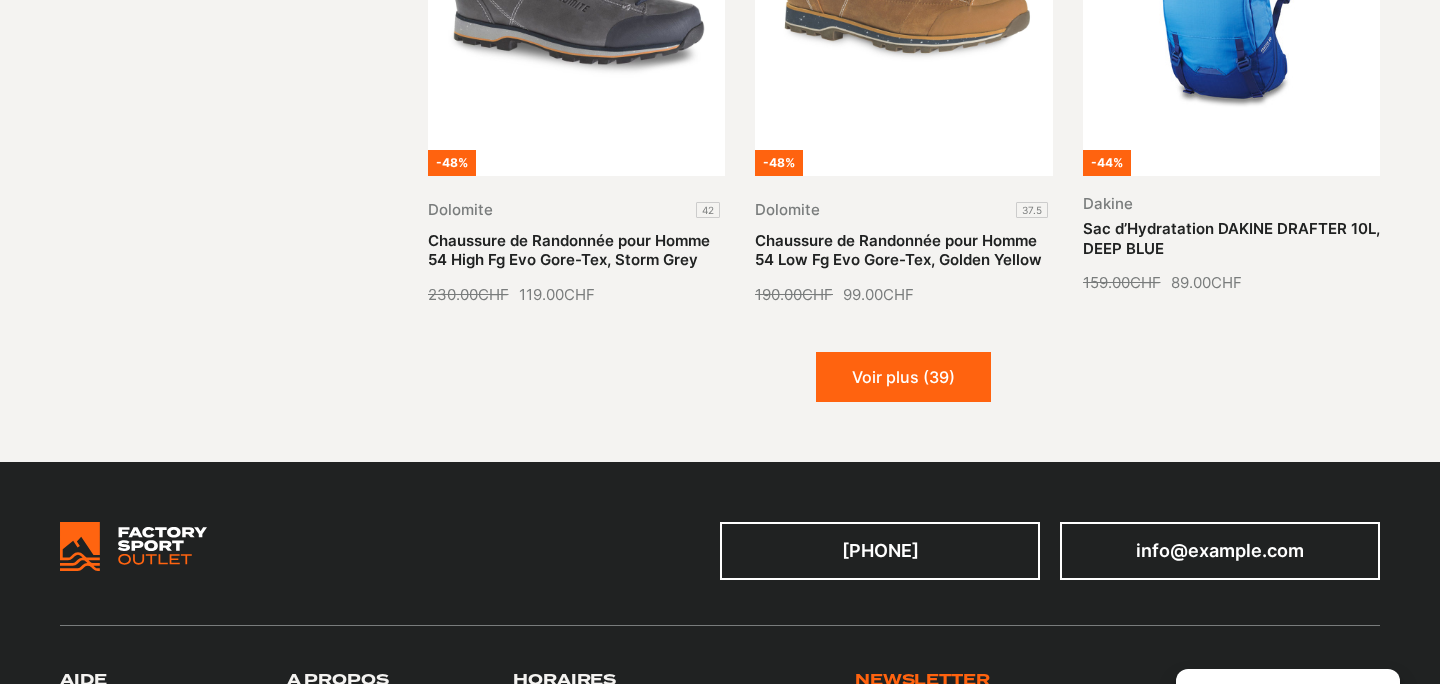 scroll, scrollTop: 2511, scrollLeft: 0, axis: vertical 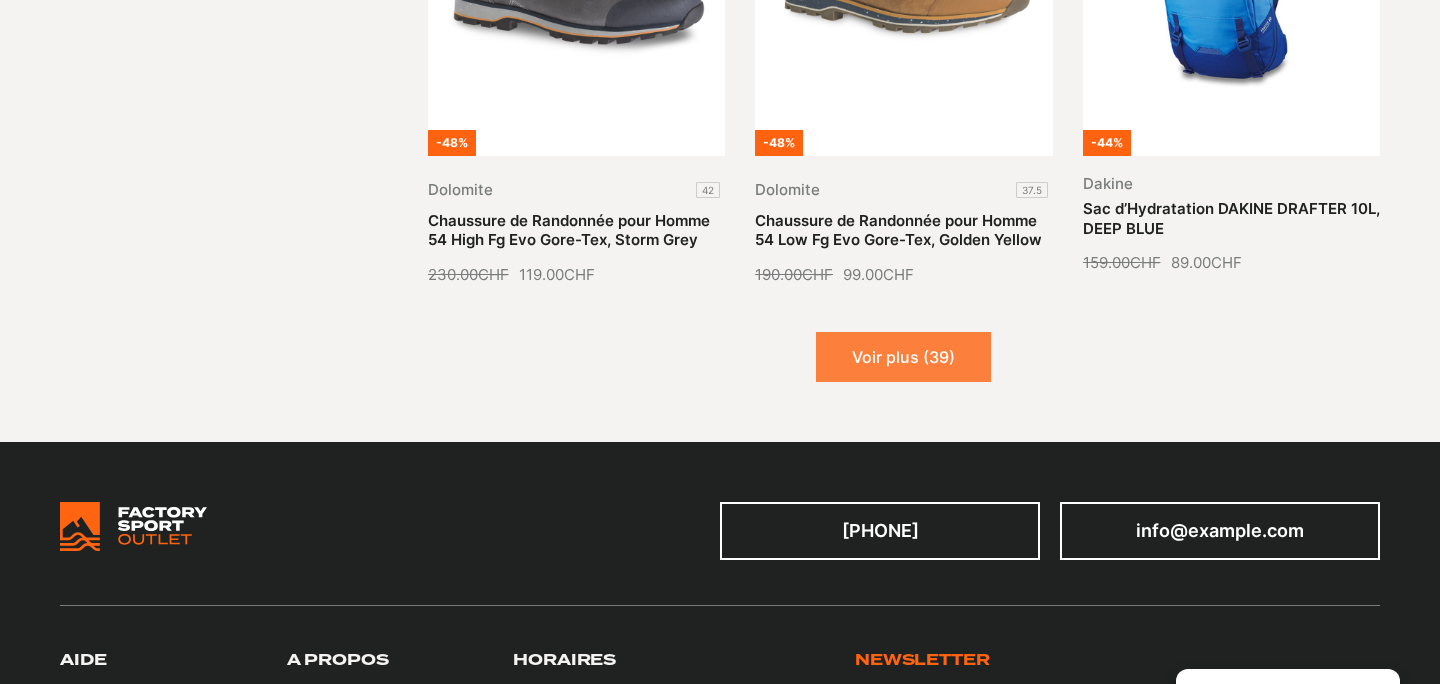 click on "Voir plus (39)" at bounding box center [903, 357] 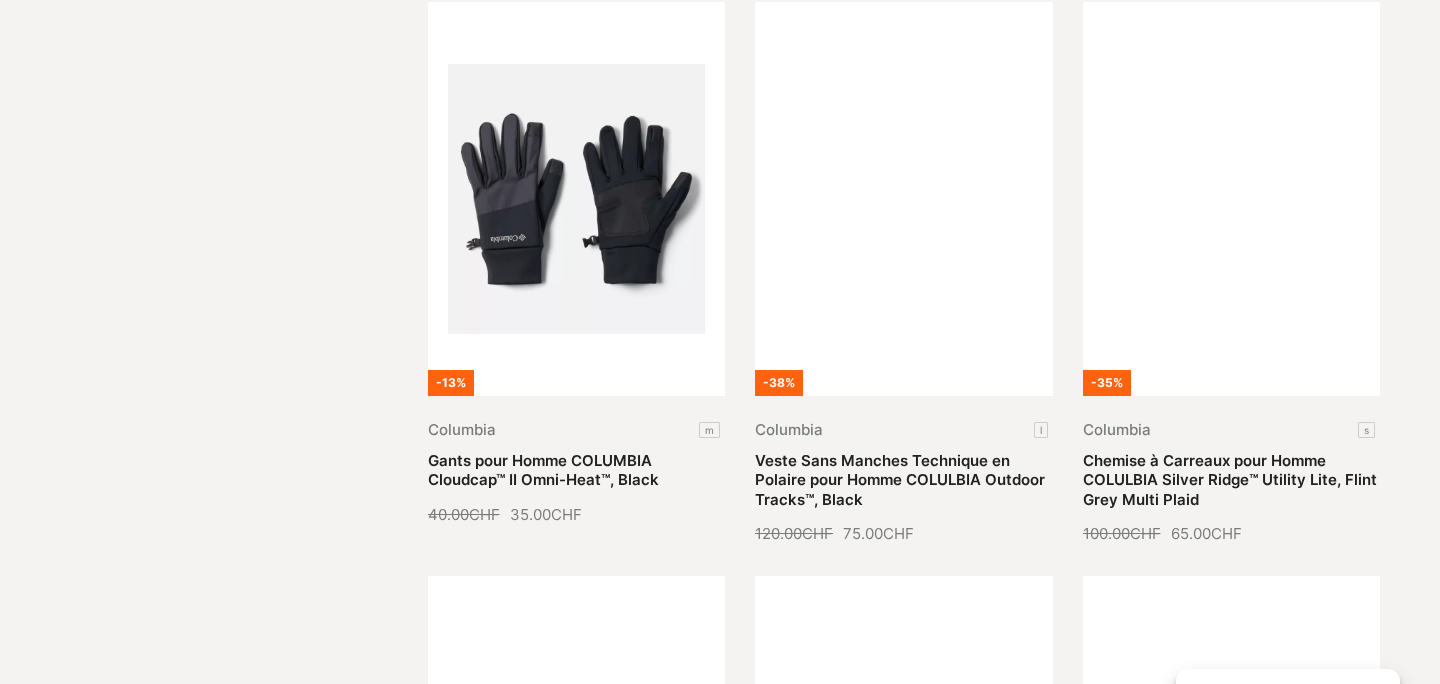 scroll, scrollTop: 3378, scrollLeft: 0, axis: vertical 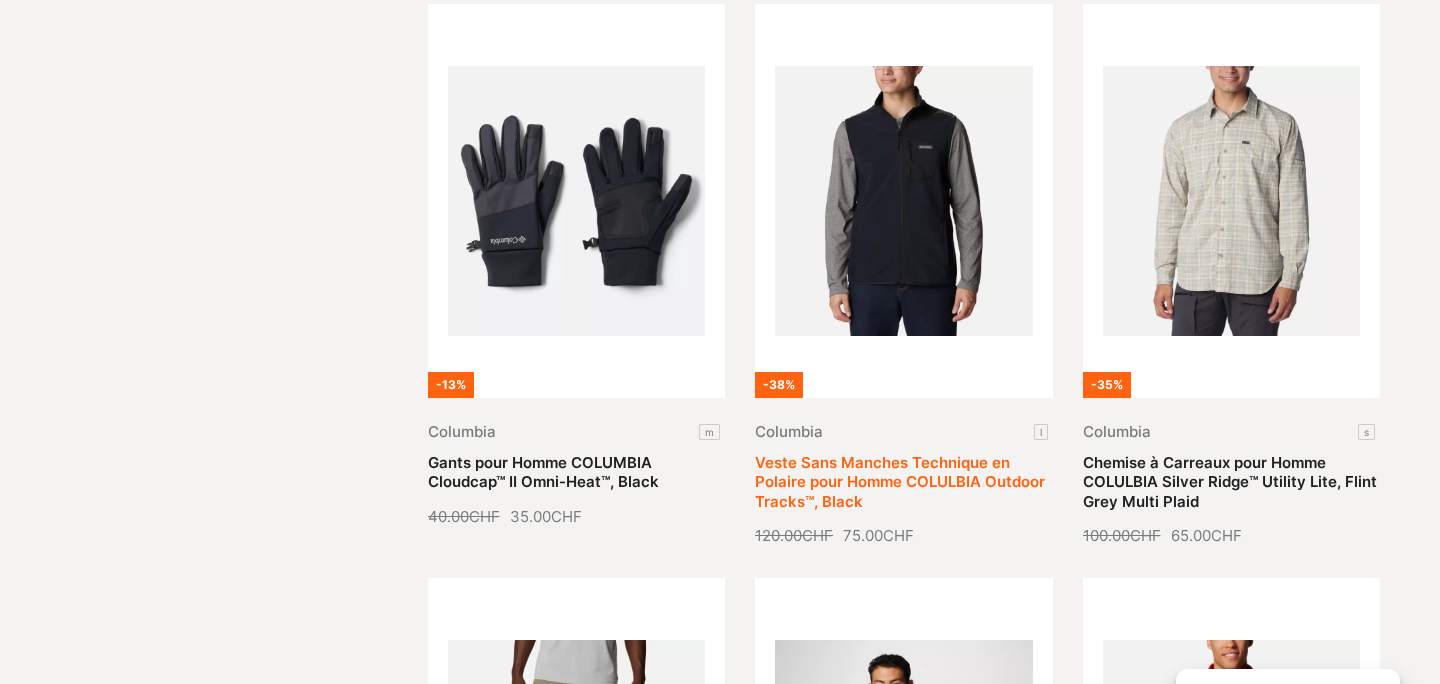 click on "Veste Sans Manches Technique en Polaire pour Homme COLULBIA Outdoor Tracks™, Black" at bounding box center [900, 482] 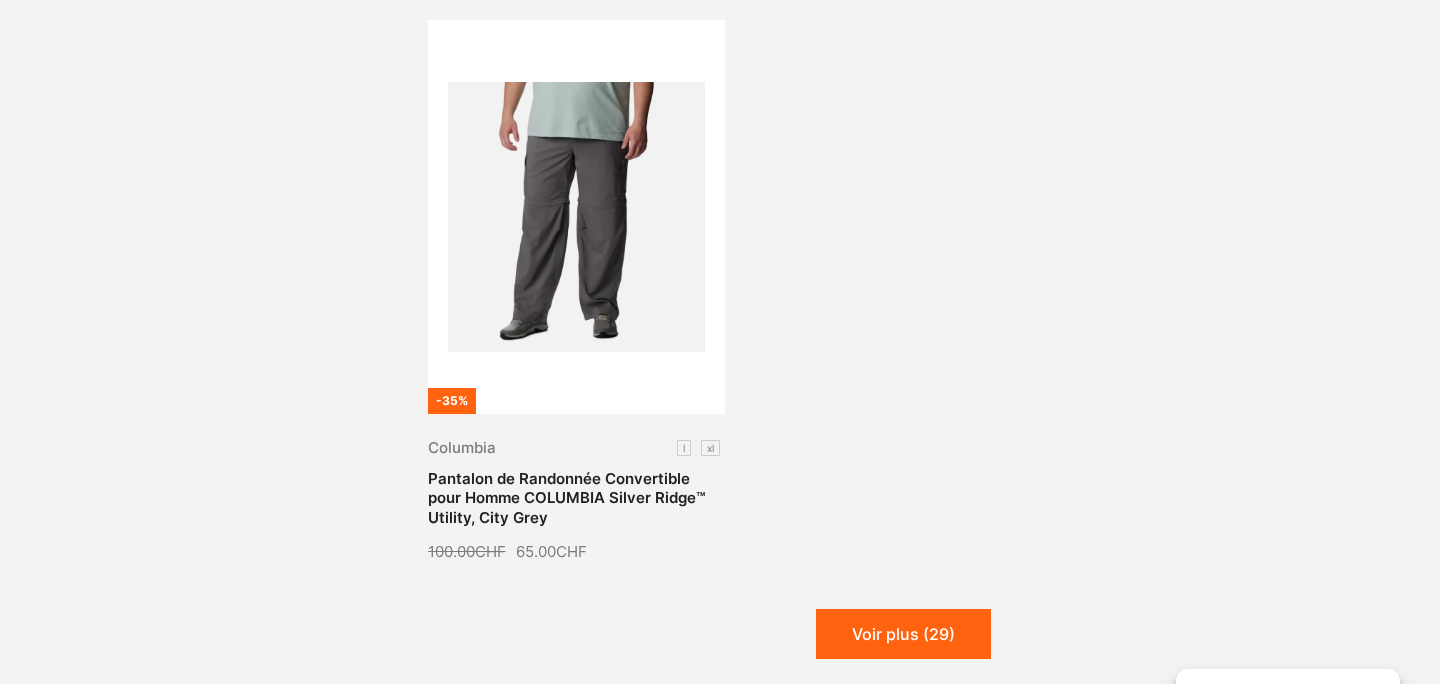 scroll, scrollTop: 4513, scrollLeft: 0, axis: vertical 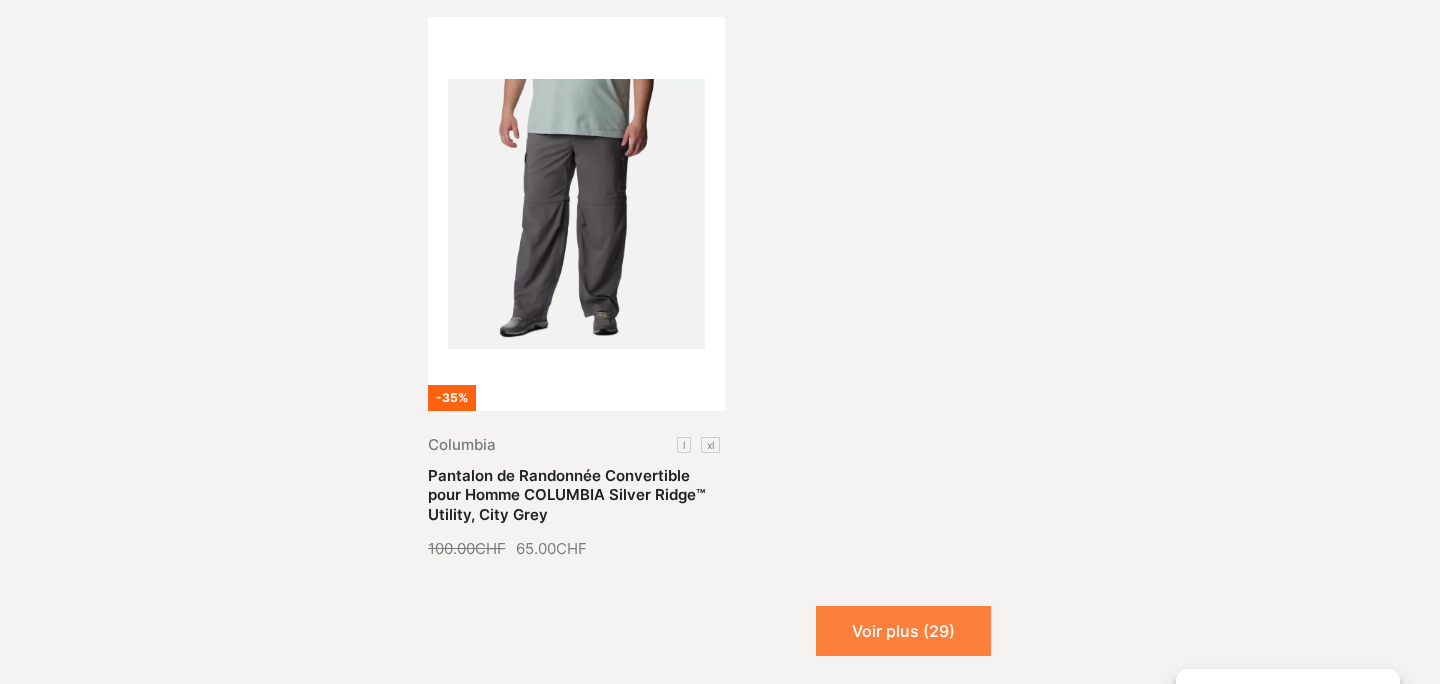 click on "Voir plus (29)" at bounding box center (903, 631) 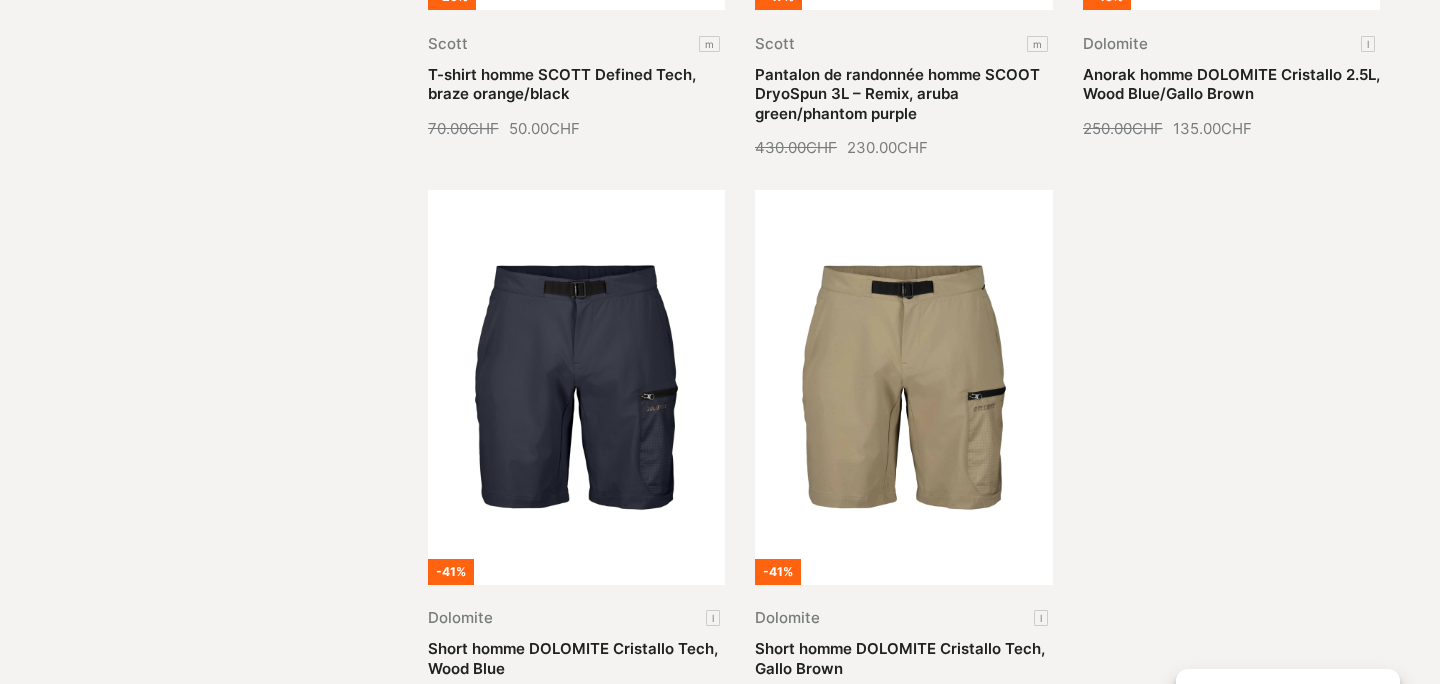 scroll, scrollTop: 6257, scrollLeft: 0, axis: vertical 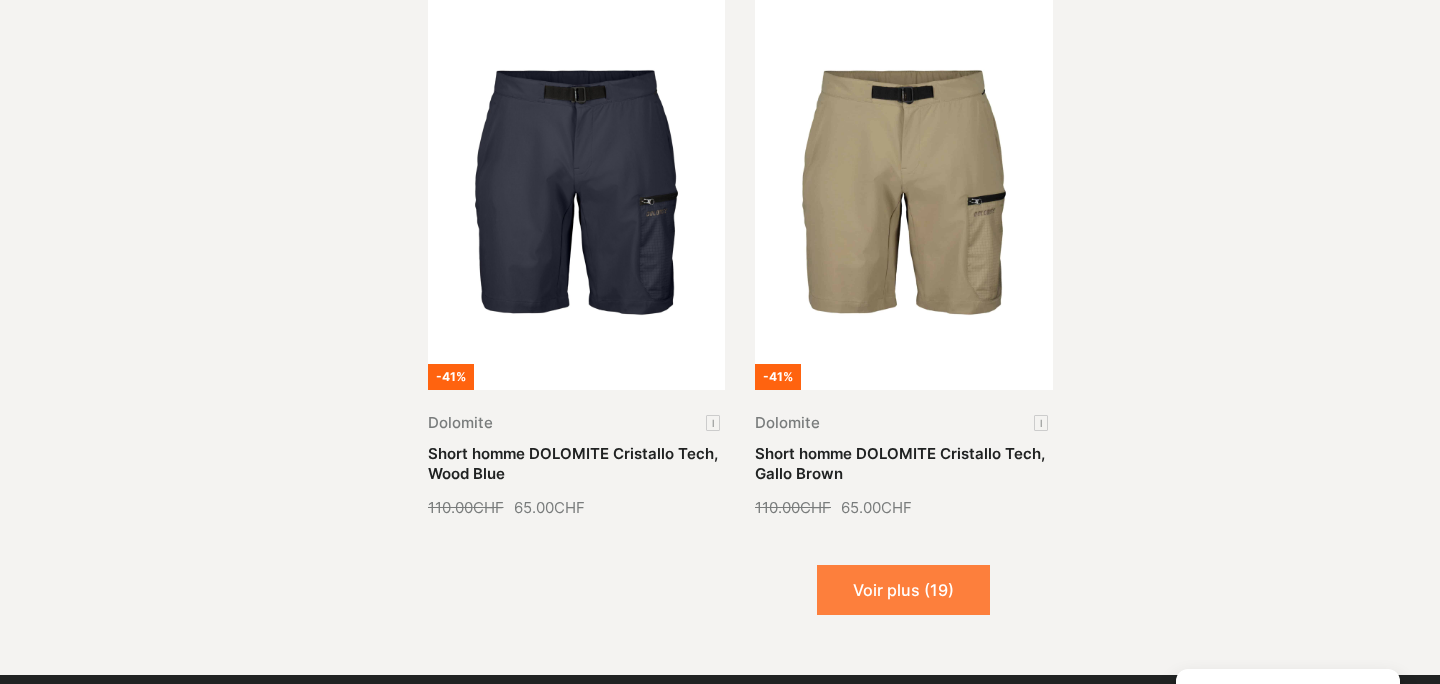 click on "Voir plus (19)" at bounding box center [903, 590] 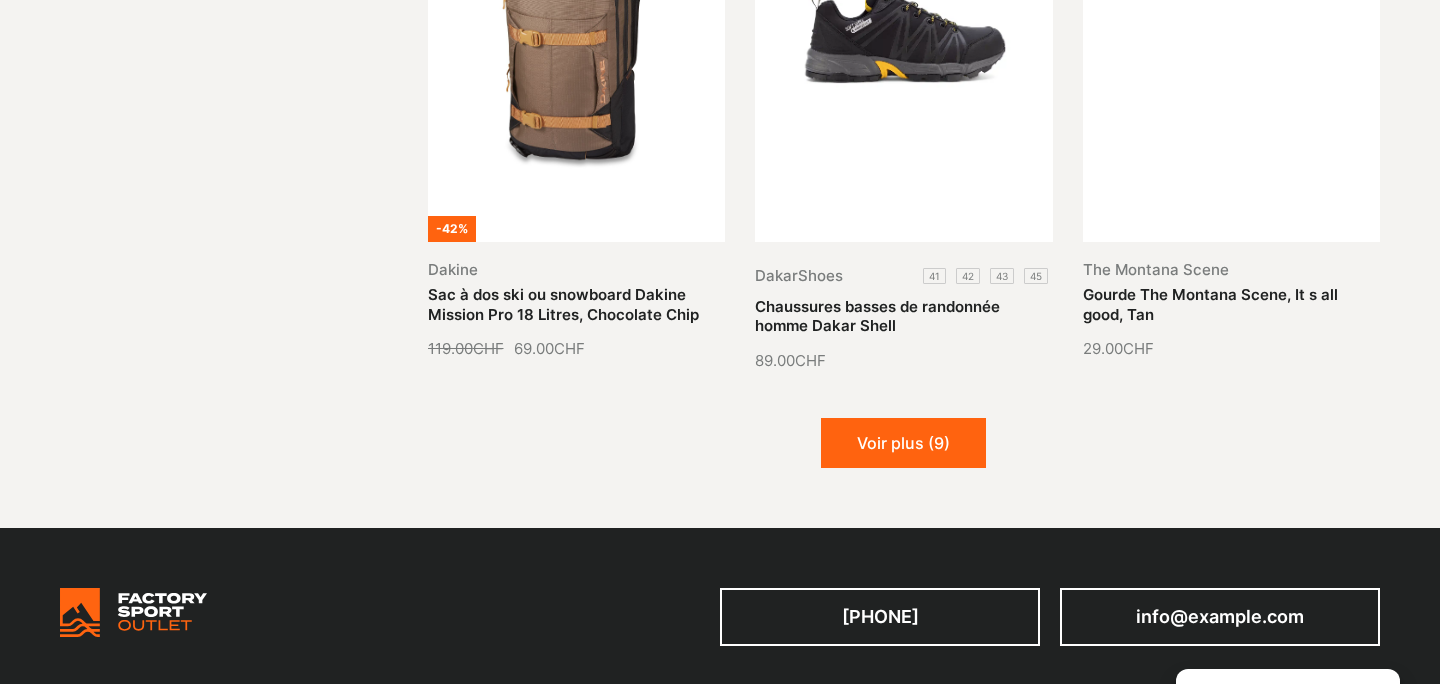 scroll, scrollTop: 8070, scrollLeft: 0, axis: vertical 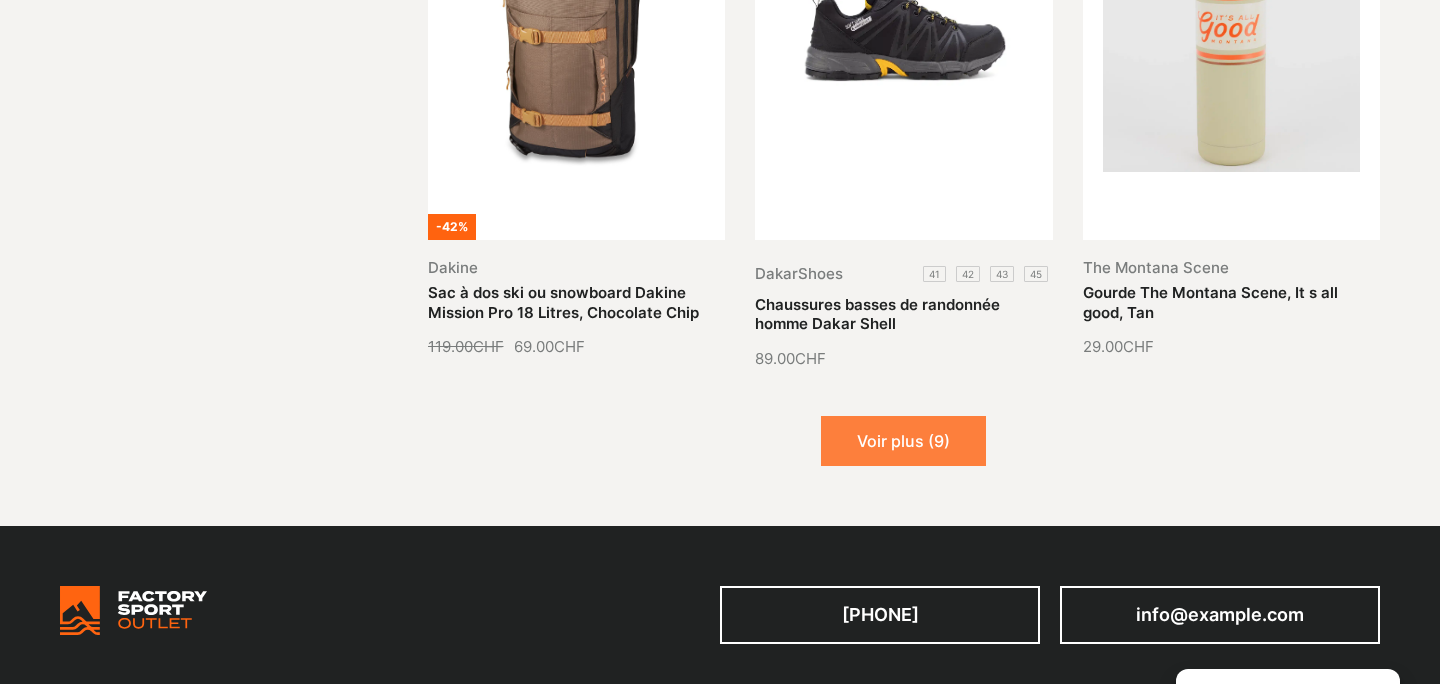 click on "Voir plus (9)" at bounding box center (903, 441) 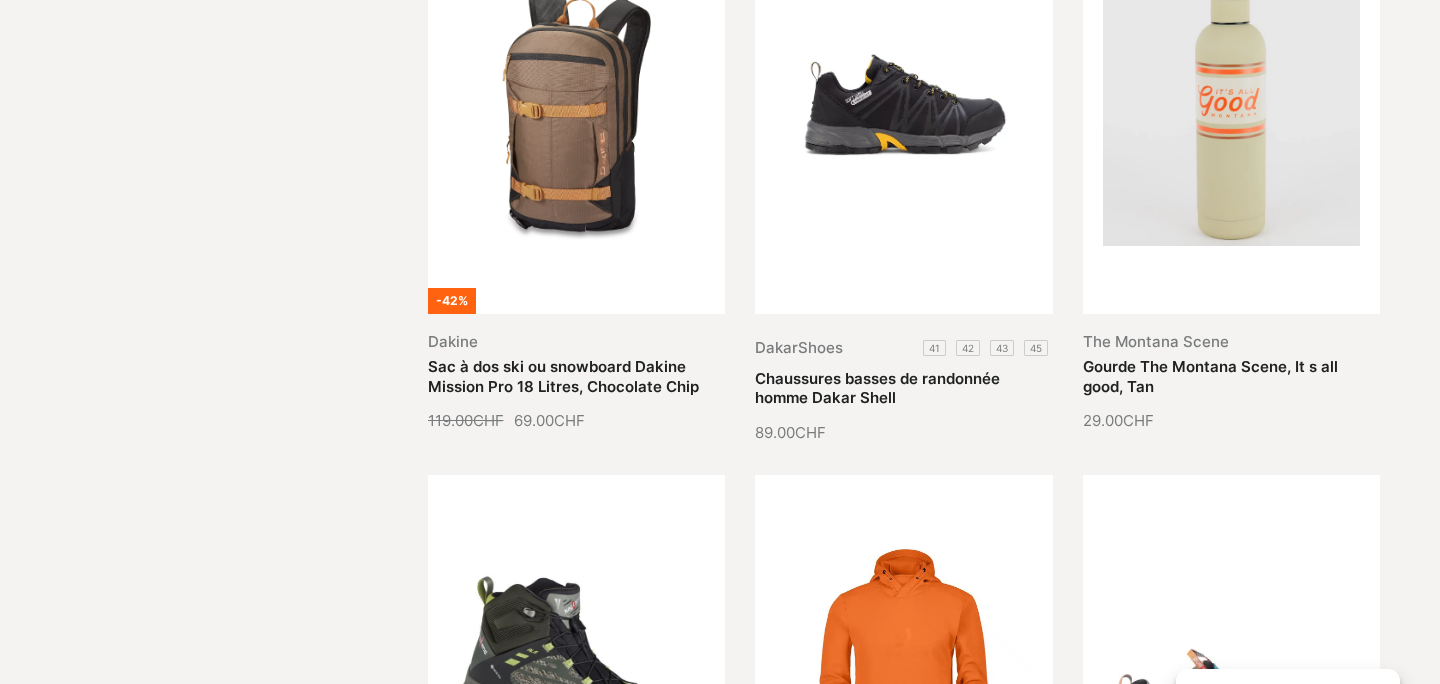 scroll, scrollTop: 6720, scrollLeft: 0, axis: vertical 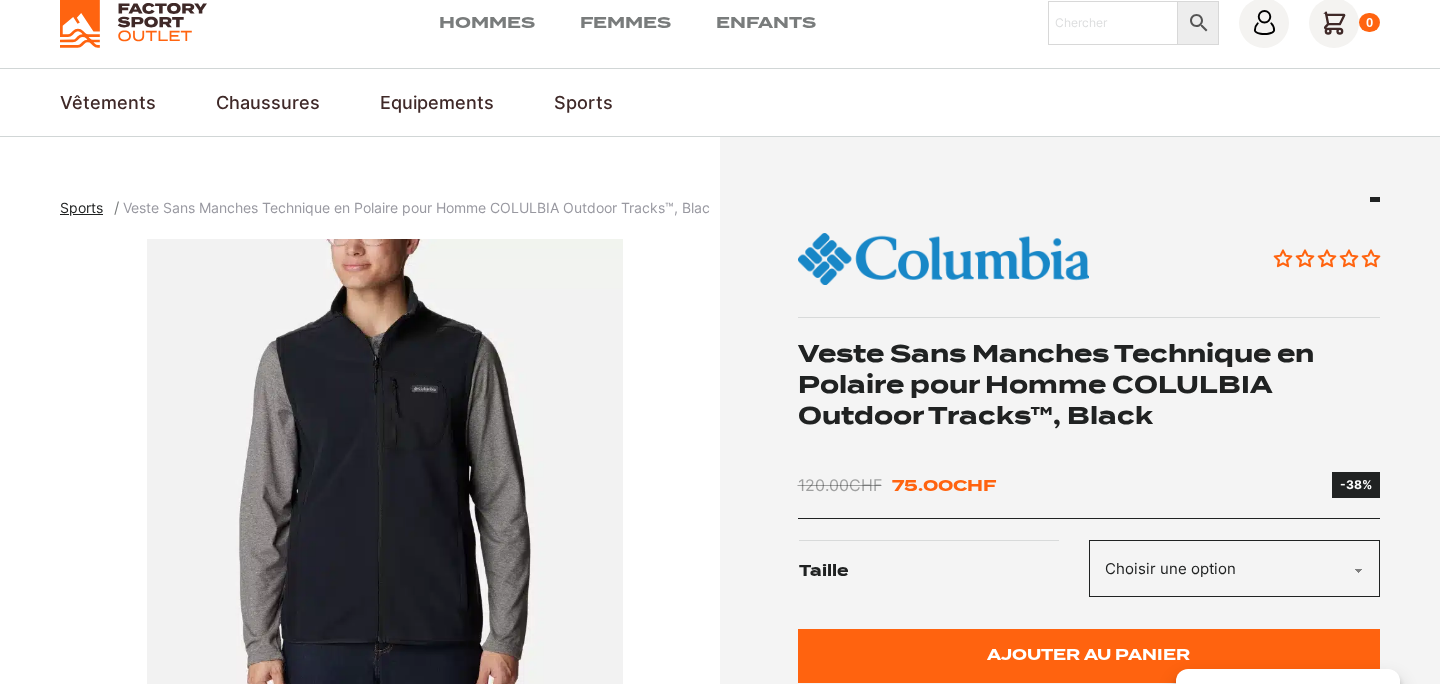 click at bounding box center (385, 489) 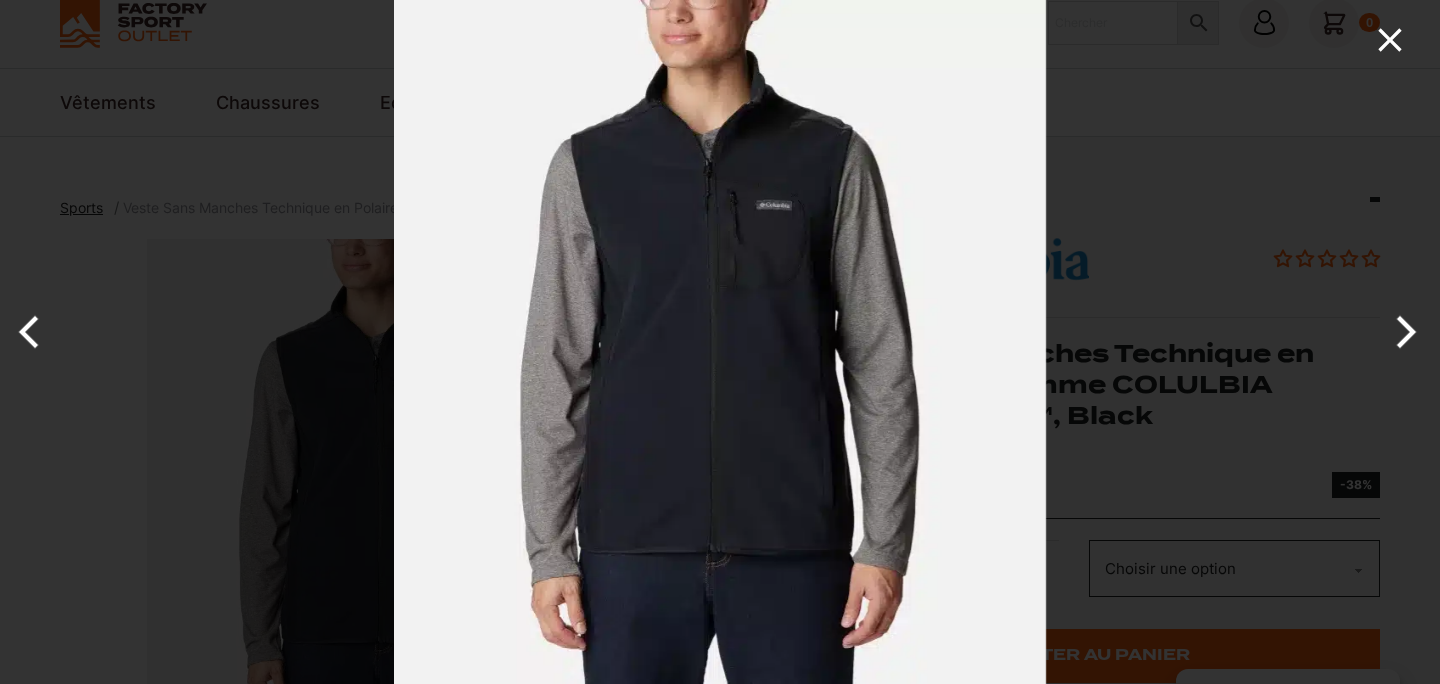 click 